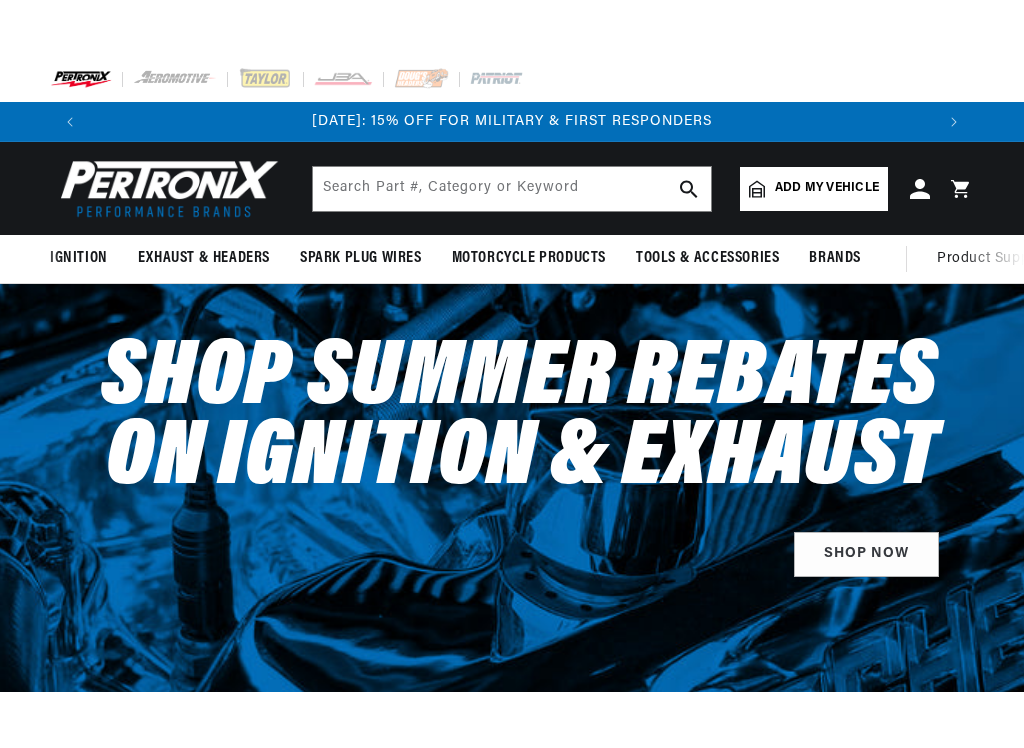 scroll, scrollTop: 302, scrollLeft: 0, axis: vertical 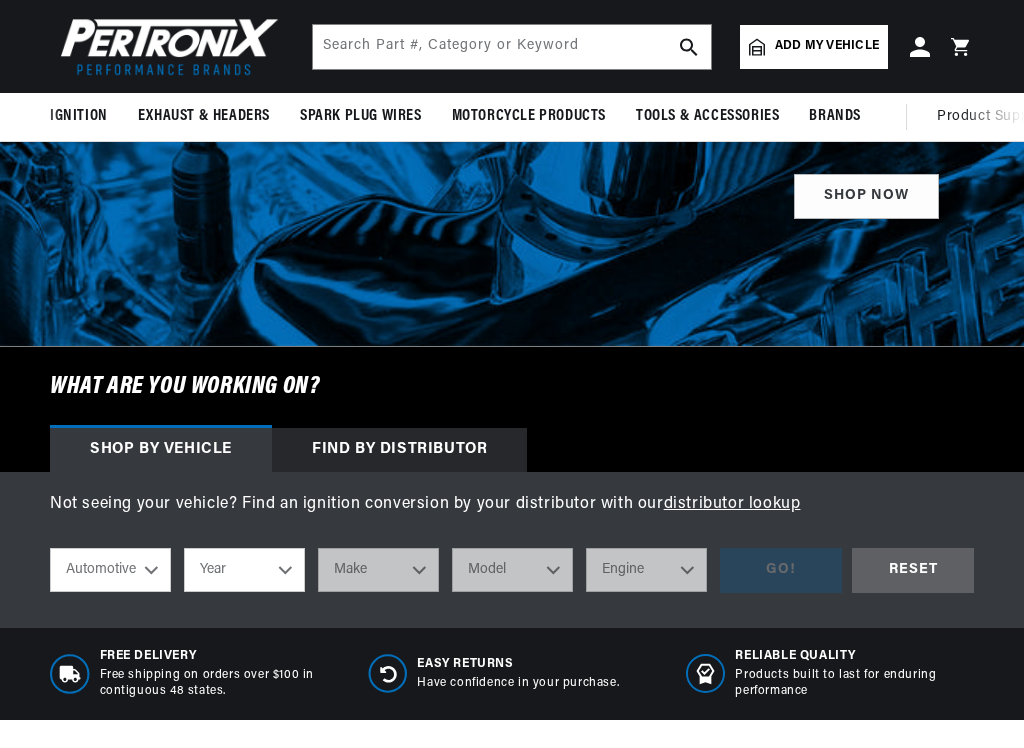 click on "Year
[DATE]
2021
2020
2019
2018
2017
2016
2015
2014
2013
2012
2011
2010
2009
2008
2007
2006
2005
2004
2003
2002
2001
2000
1999
1998
1997
1996
1995
1994
1993
1992
1991
1990
1989
1988
1987
1986 1985" at bounding box center (244, 570) 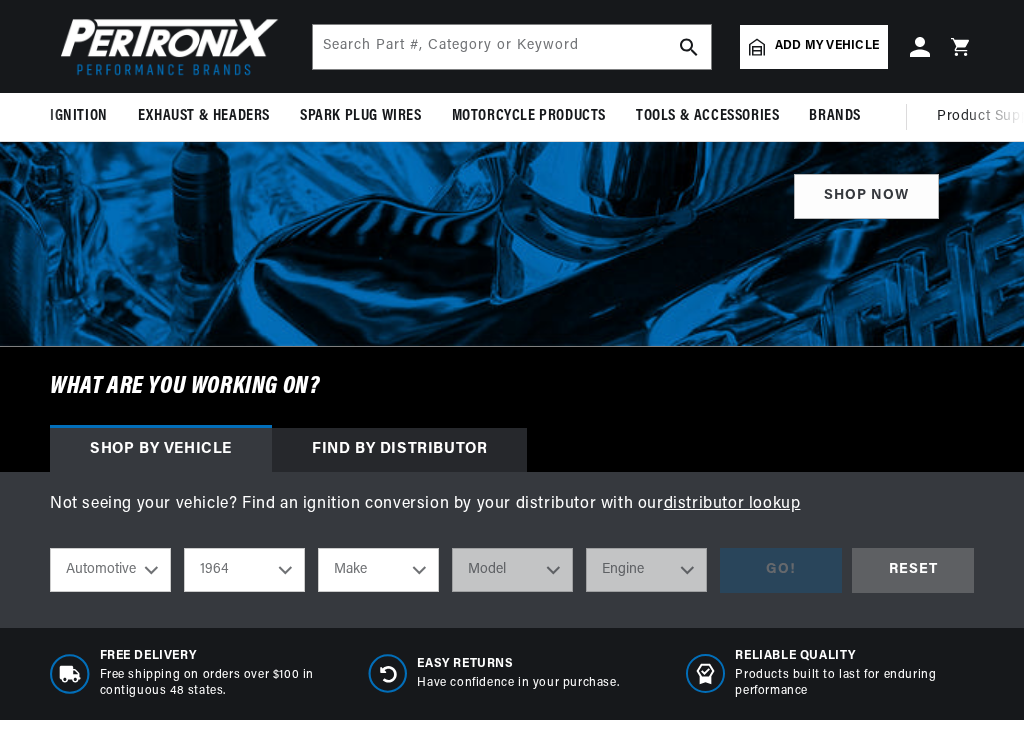 scroll, scrollTop: 0, scrollLeft: 0, axis: both 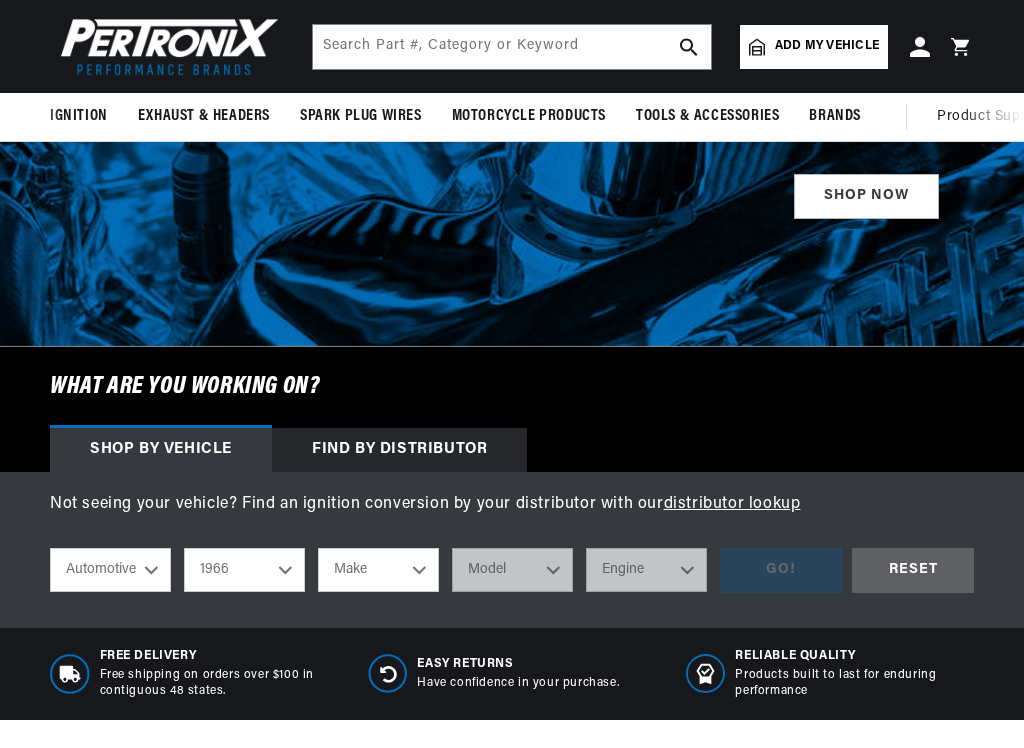 click on "Make
Alfa Romeo
American Motors
Aston Martin
Austin
Austin Healey
Avanti
Bentley
Buick
Cadillac
Checker
Chevrolet
Chrysler
Dodge
Ferrari
Ford
Ford (Europe)
GMC
Gordon-Keeble
IHC Truck
International
Jaguar
Jeep
Lamborghini
Lancia
Lincoln
Lotus
Maserati
Mercedes-Benz
Mercury
MG
Military Vehicles
Morris Nissan" at bounding box center (378, 570) 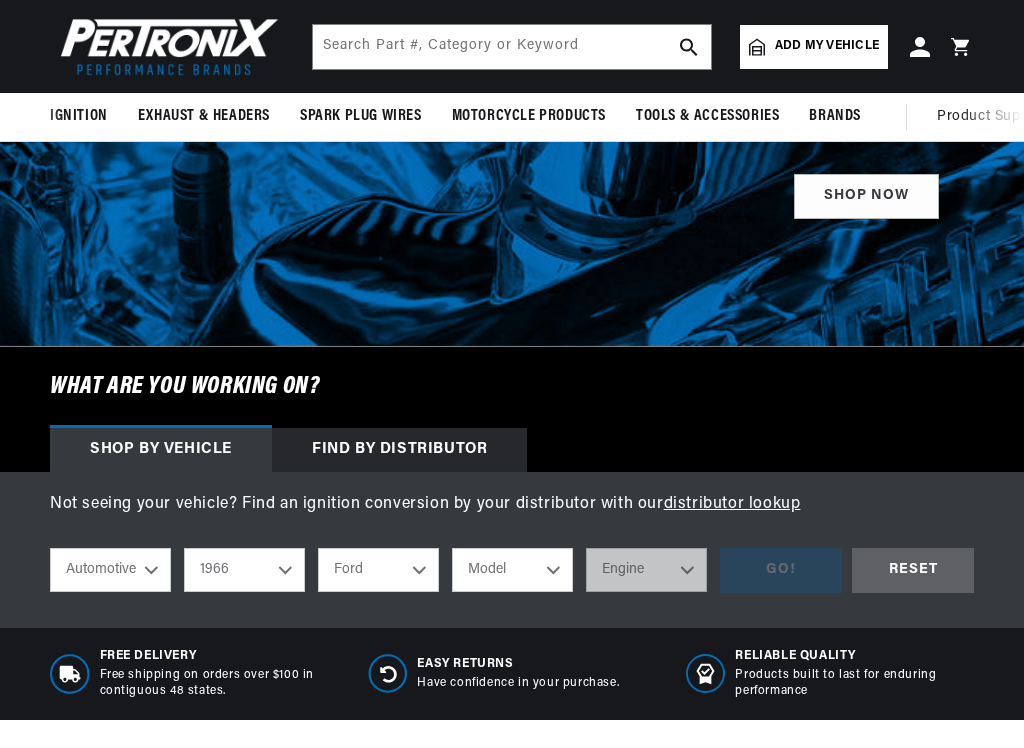 click on "Model
Bronco
Club Wagon
Country Sedan
Country Squire
Custom
Custom 500
Econoline
F-100
F-250
F-350
Fairlane
Falcon
Galaxie
Galaxie 500
GT40
LTD
Mustang
P-100
Ranch Wagon
Ranchero
Thunderbird" at bounding box center (512, 570) 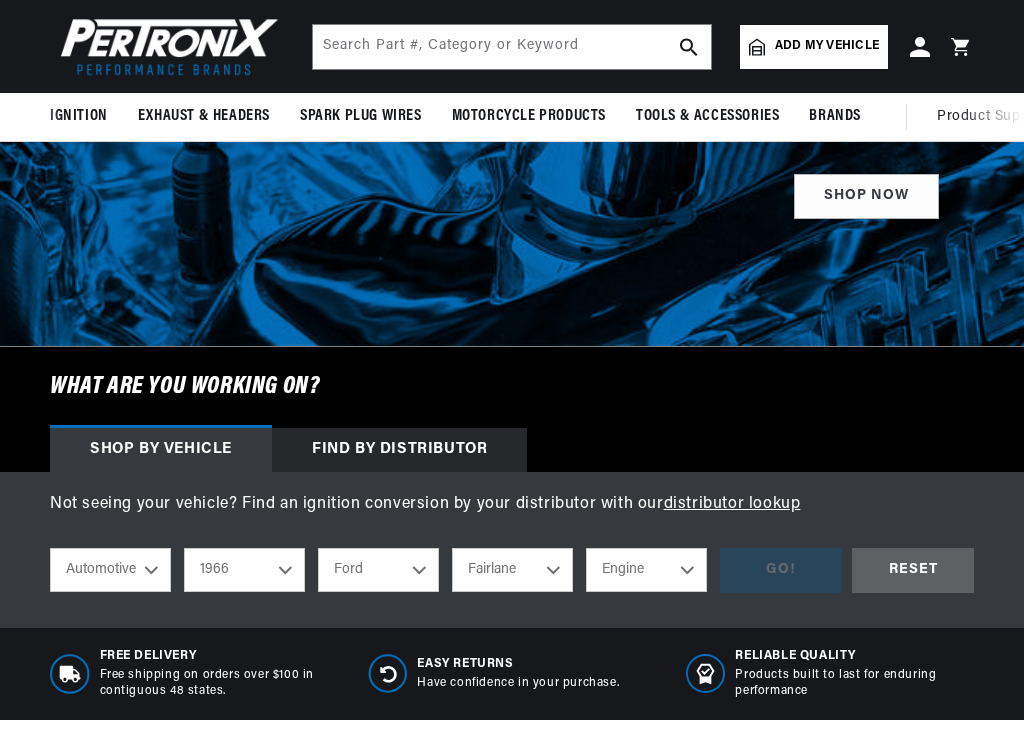 click on "Engine
3.6L
3.7L
4.1L
4.3L
4.8L
5.4L
170cid / 2.8L
200cid / 3.3L
289cid / 4.7L
302cid / 5.0L
351W
352cid / 5.8L
360cid / 5.9L
361cid / 5.9L
390cid / 6.4L
427cid / 7.0L
428cid / 7.0L" at bounding box center [646, 570] 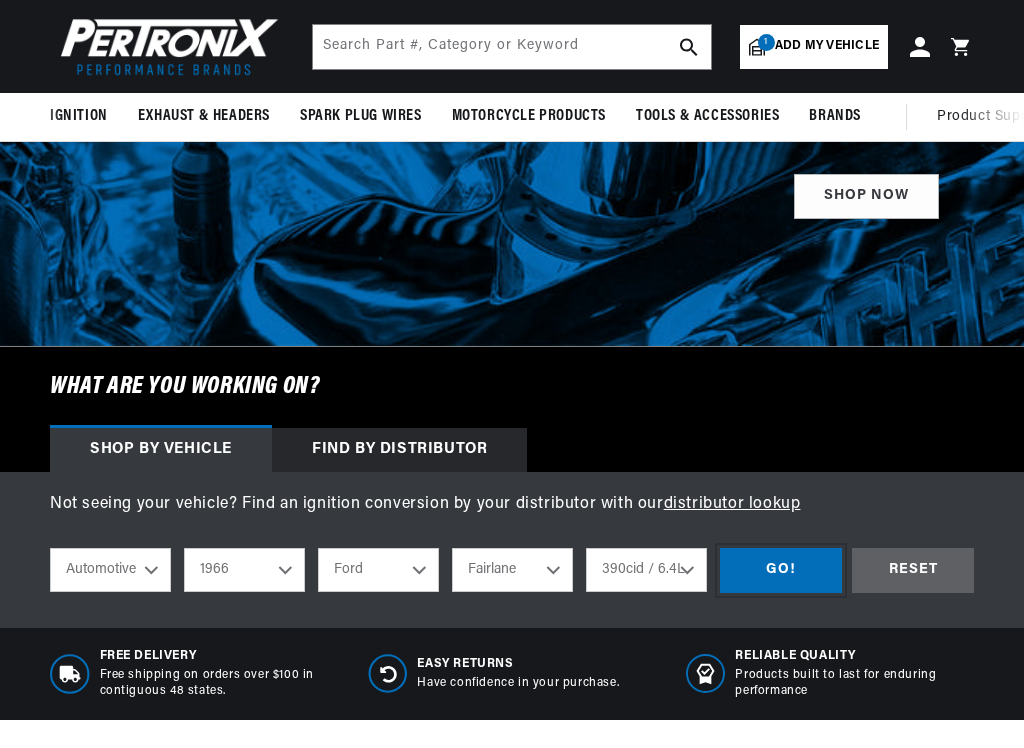 click on "GO!" at bounding box center (781, 570) 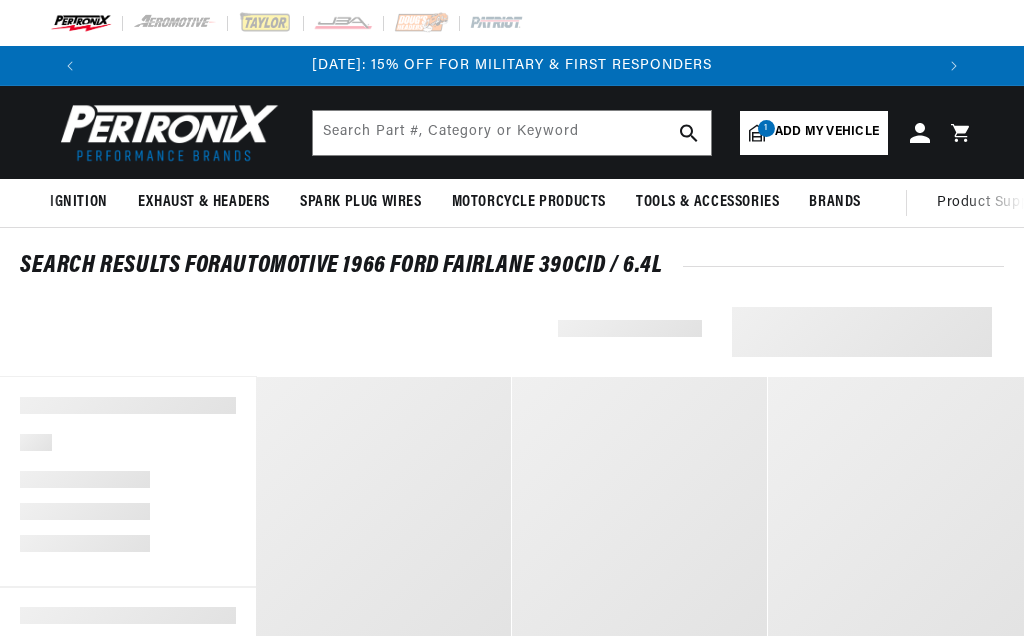 scroll, scrollTop: 0, scrollLeft: 0, axis: both 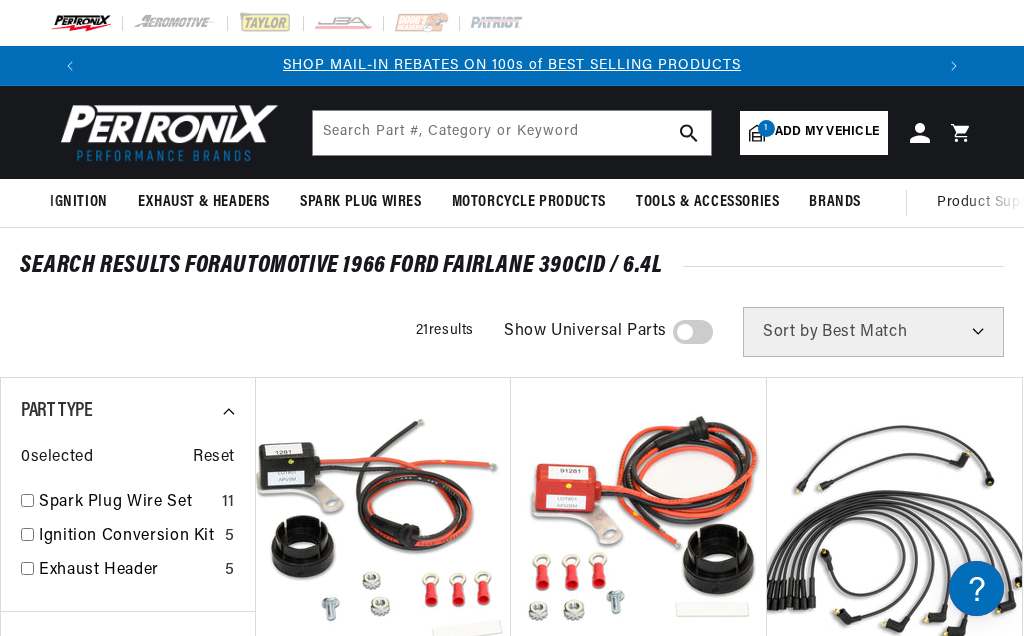 click on "PerTronix 91281 Ignitor® II Ford 8 cyl Electronic Ignition Conversion Kit" at bounding box center (639, 747) 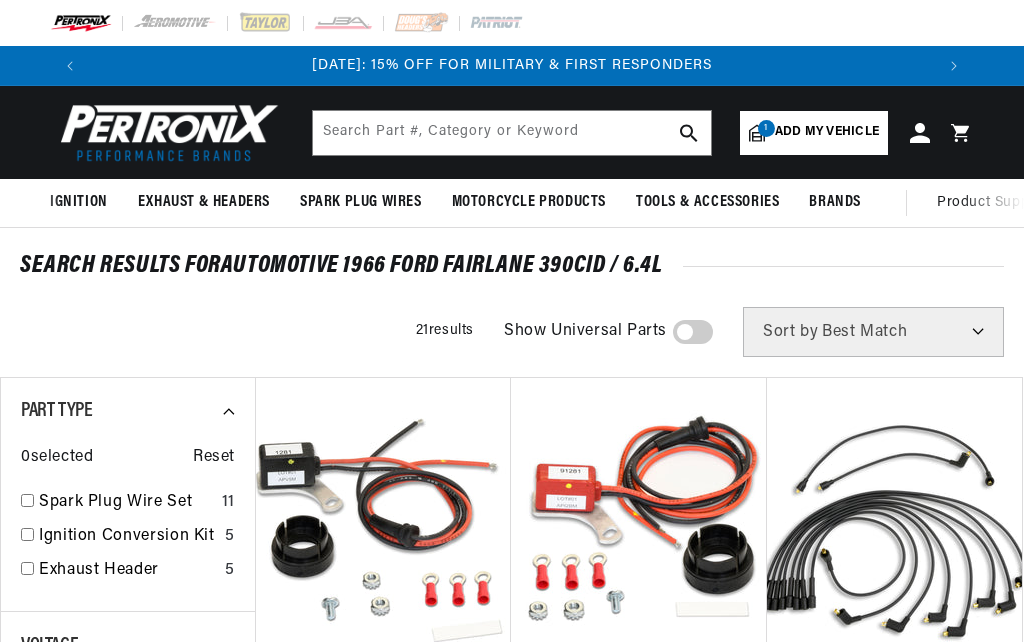 scroll, scrollTop: 0, scrollLeft: 0, axis: both 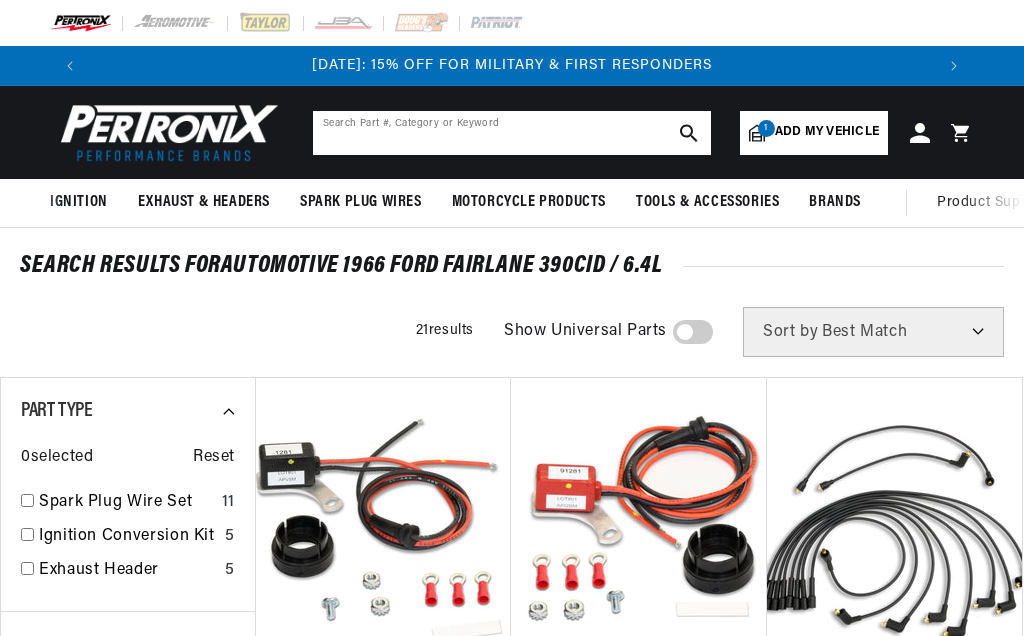 click at bounding box center [512, 133] 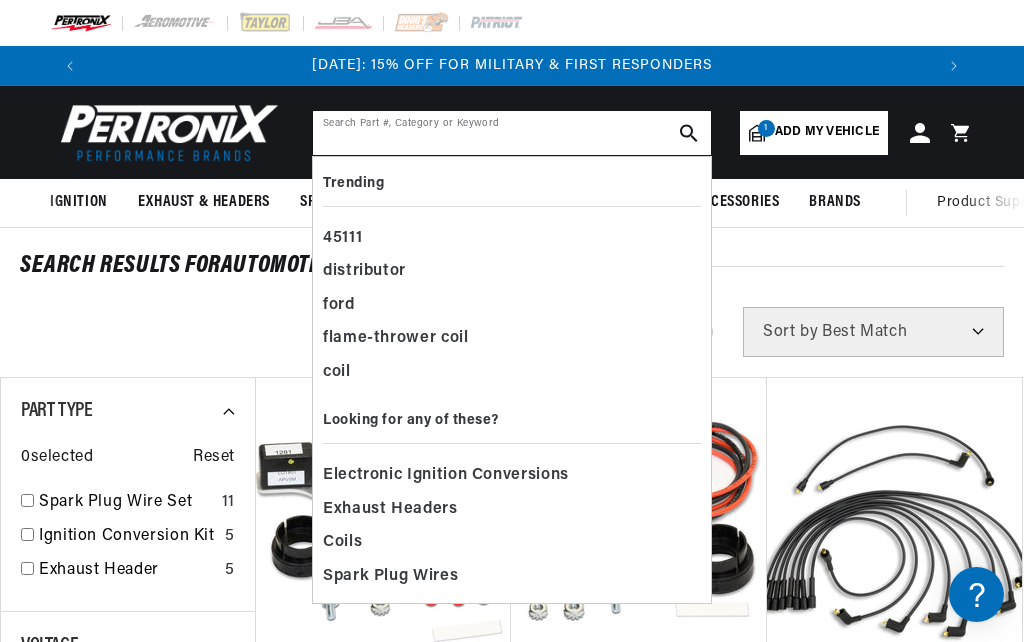 scroll, scrollTop: 0, scrollLeft: 844, axis: horizontal 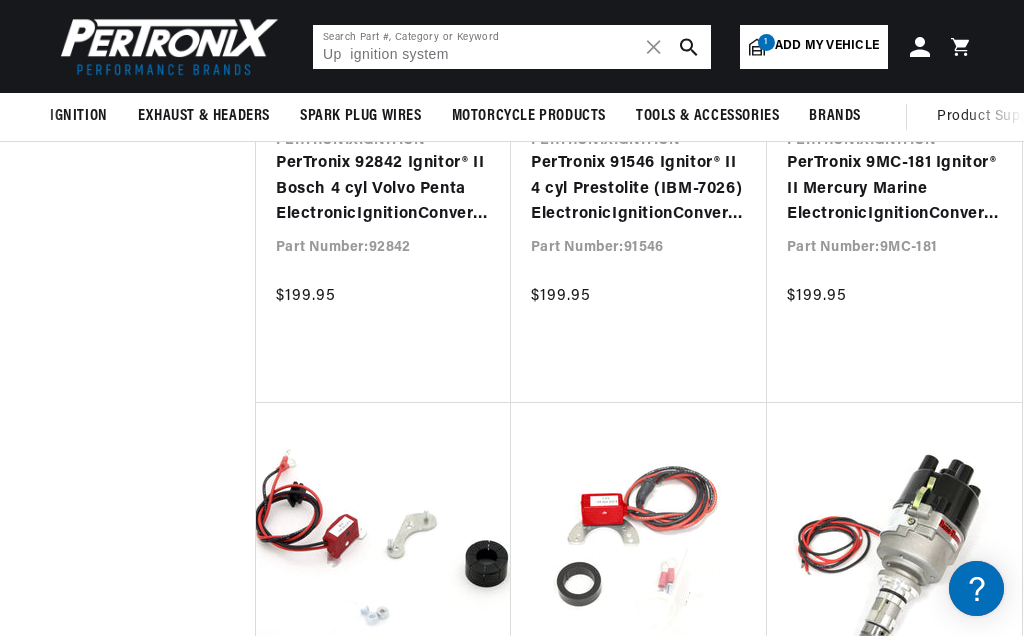 click on "Up  ignition system" at bounding box center (512, 47) 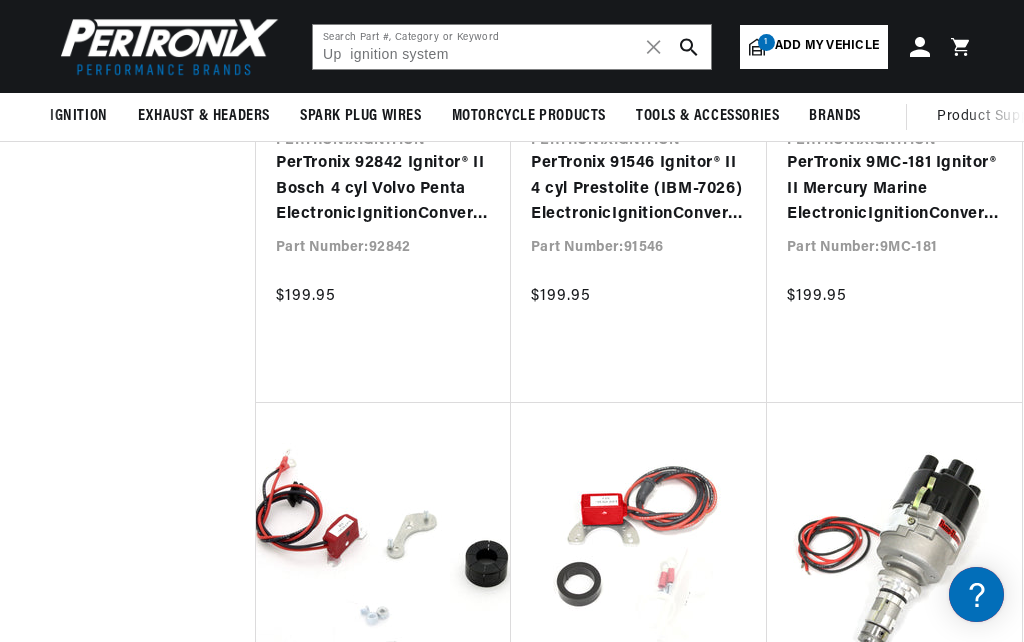 click at bounding box center (689, 47) 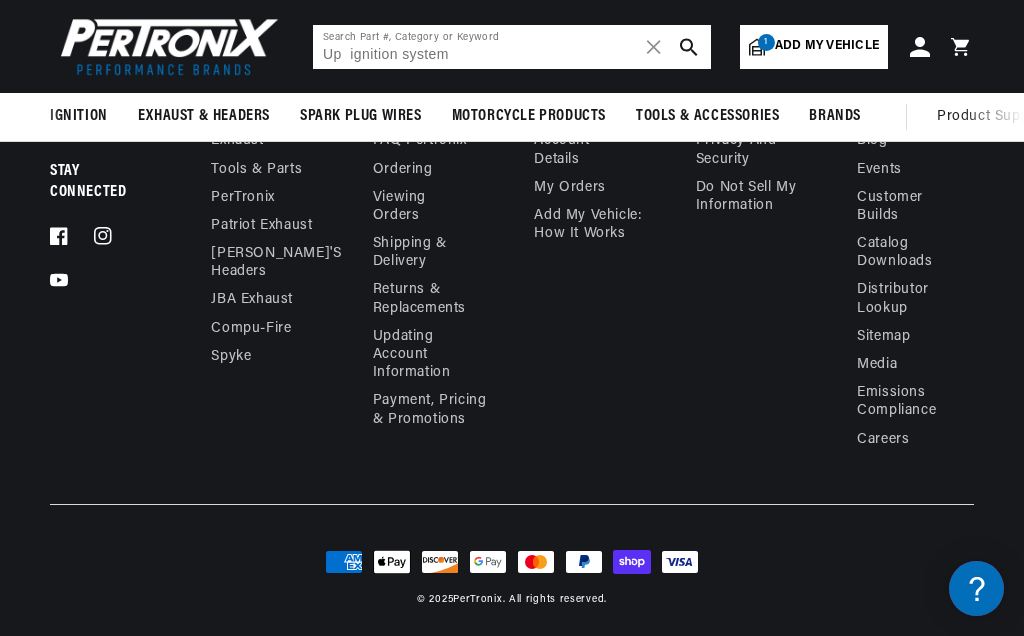 click on "Up  ignition system" at bounding box center [512, 47] 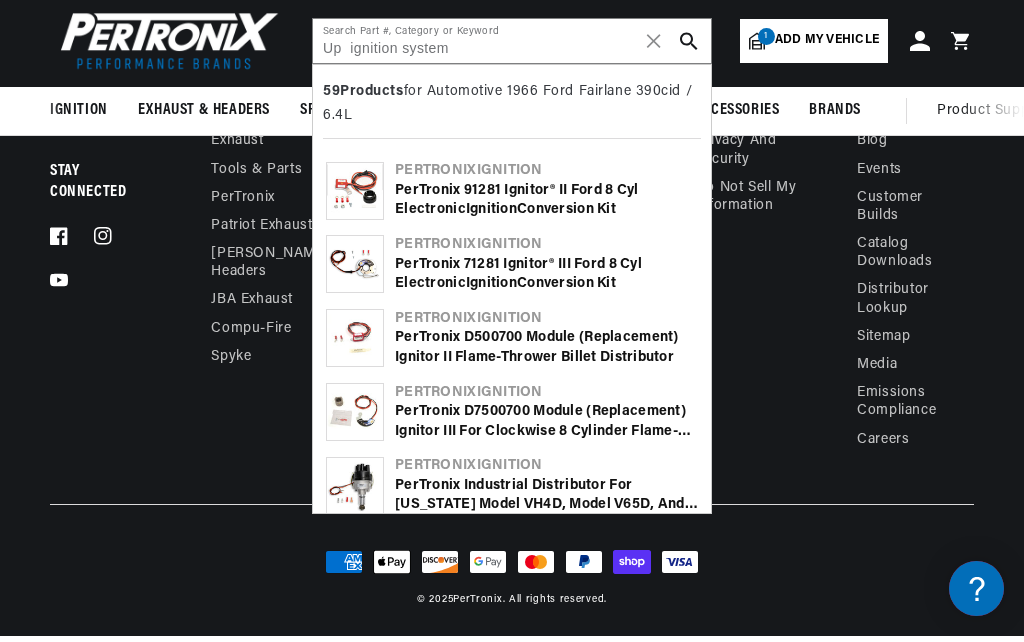 click at bounding box center (689, 47) 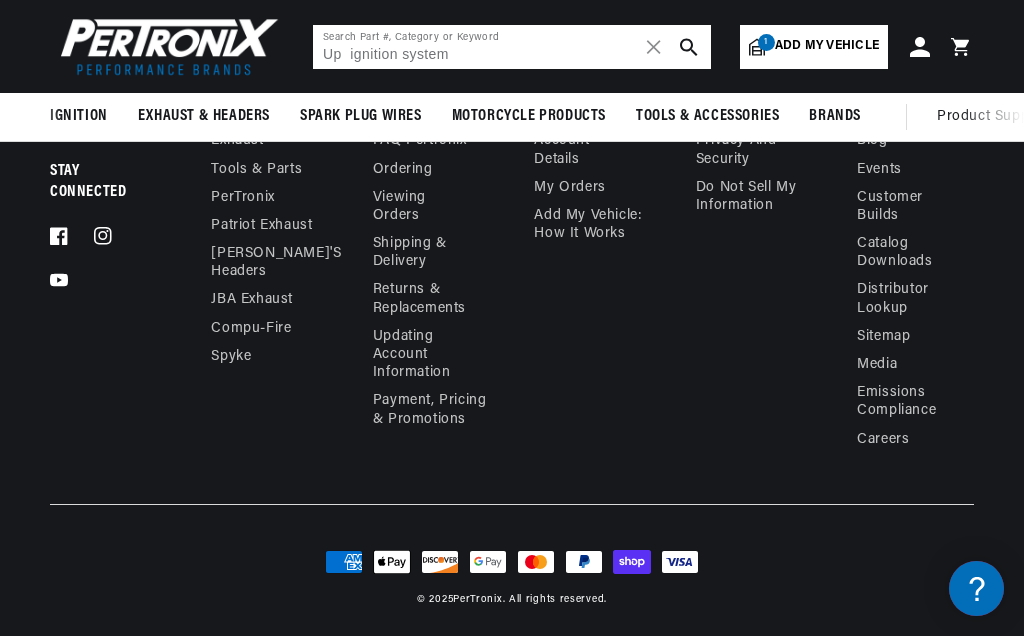 click on "Up  ignition system" at bounding box center (512, 47) 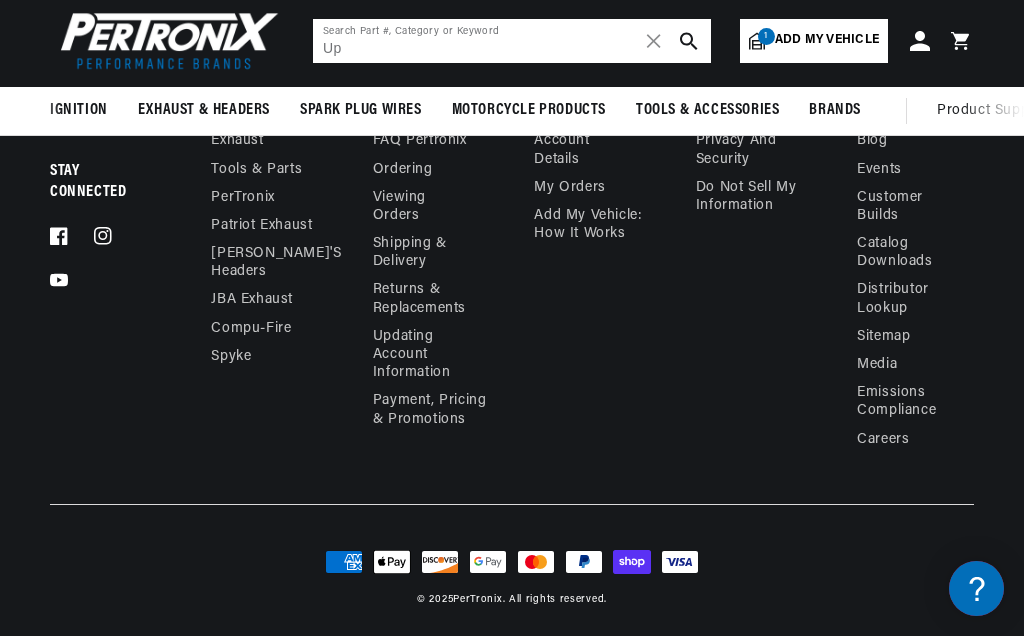 type on "U" 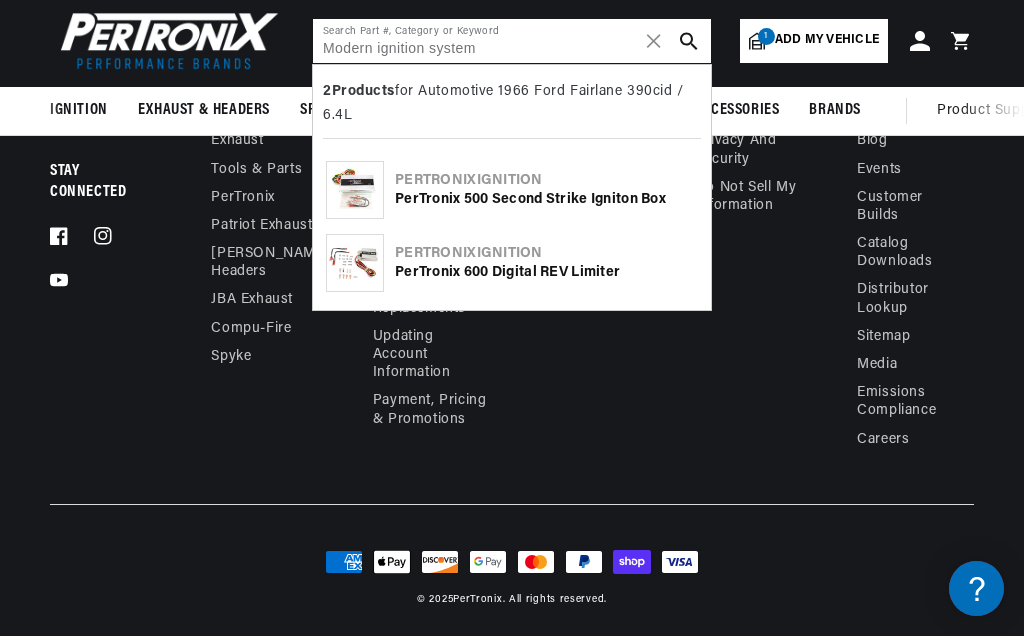 scroll, scrollTop: 0, scrollLeft: 0, axis: both 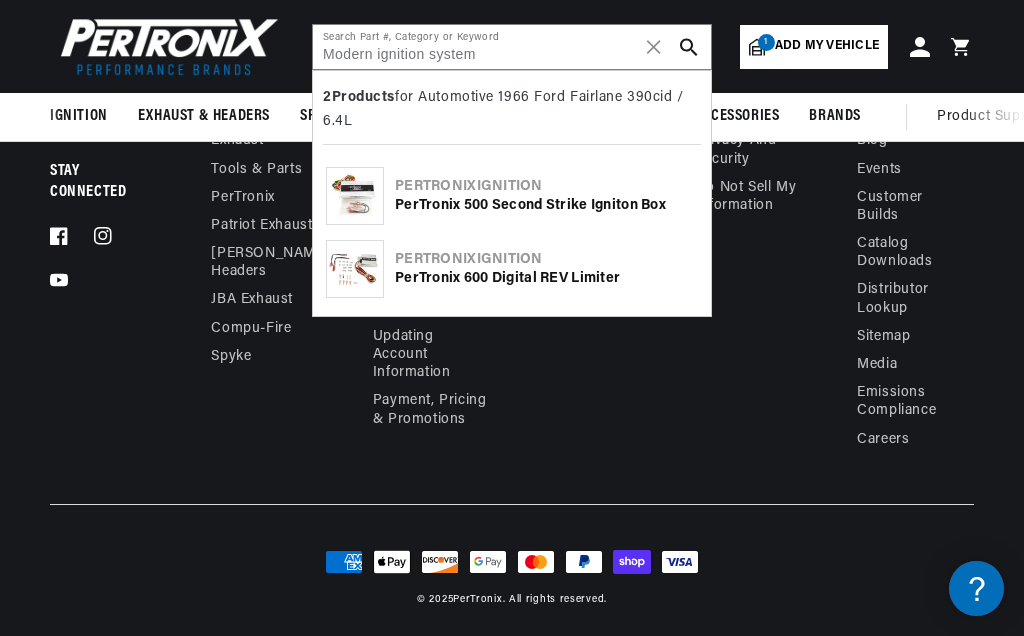 type on "Modern ignition system" 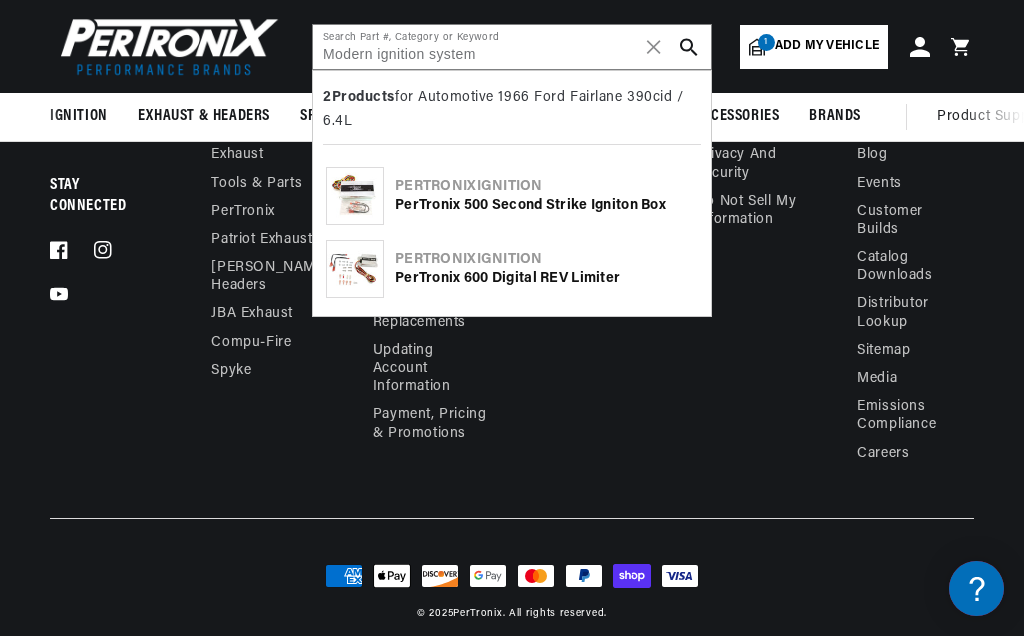 scroll, scrollTop: 2992, scrollLeft: 0, axis: vertical 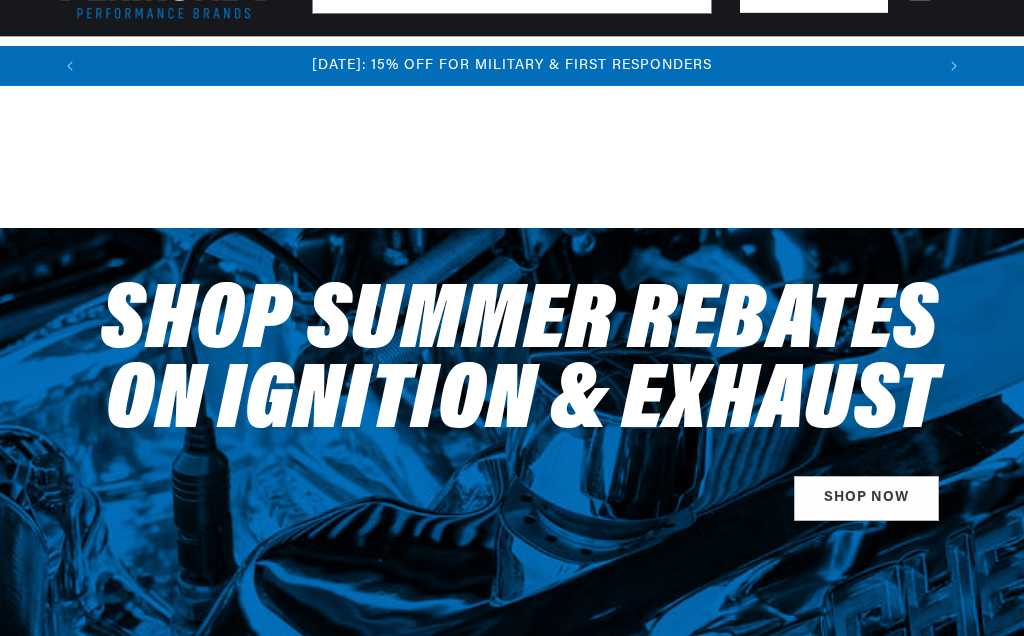 select on "1966" 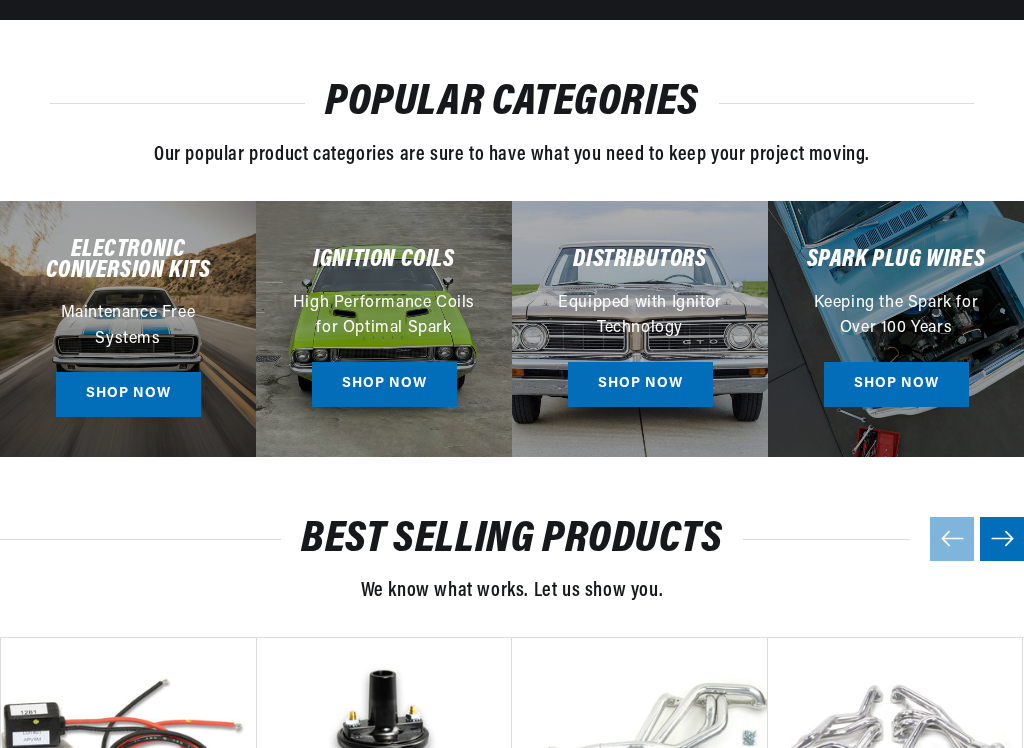 scroll, scrollTop: 1257, scrollLeft: 0, axis: vertical 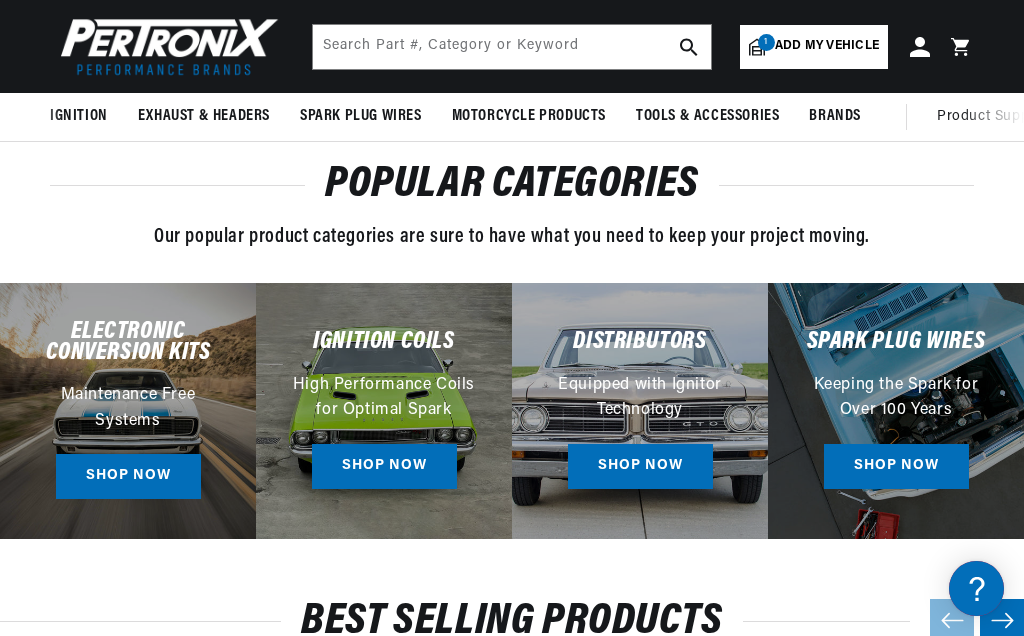 click on "Shop Now" at bounding box center (128, 476) 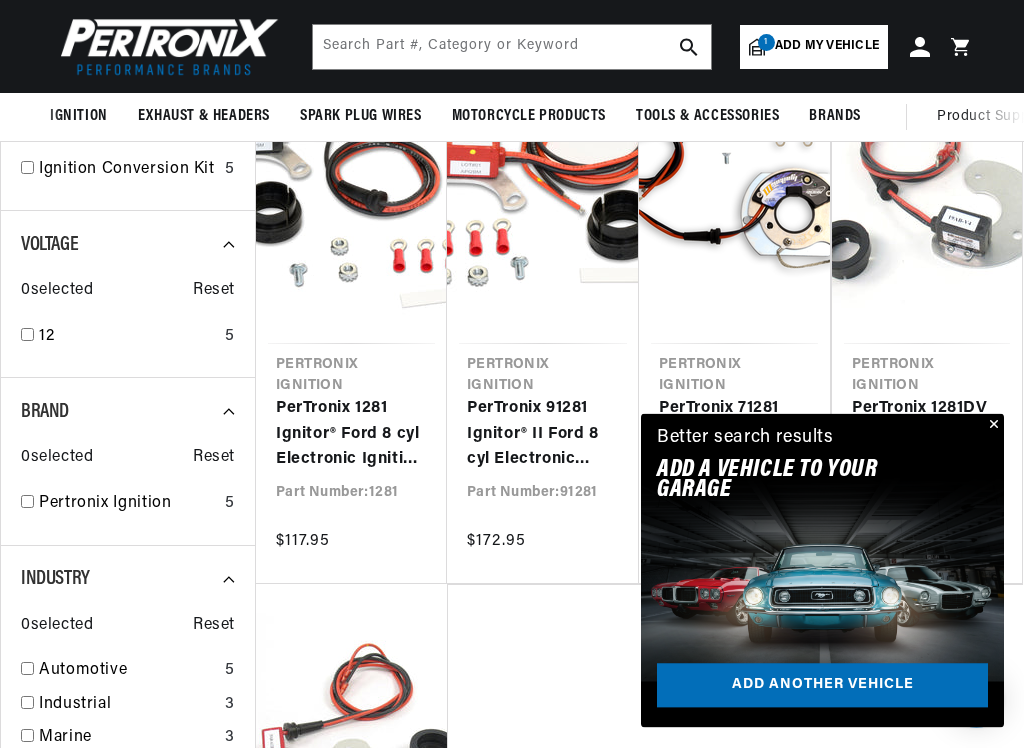 scroll, scrollTop: 442, scrollLeft: 0, axis: vertical 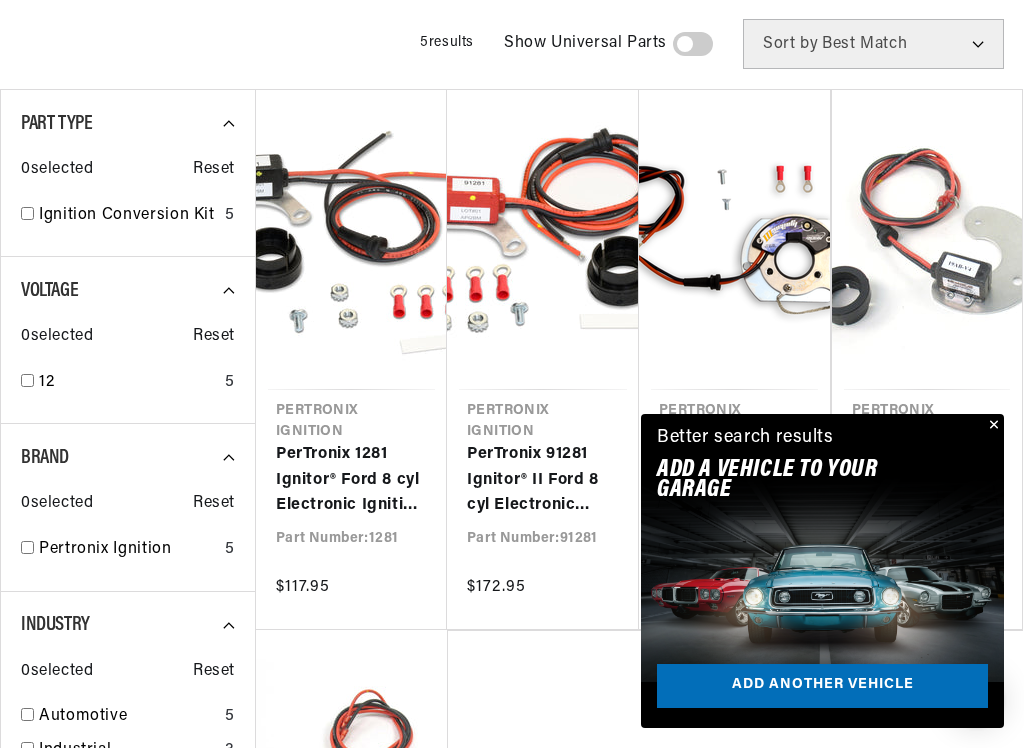click at bounding box center [992, 426] 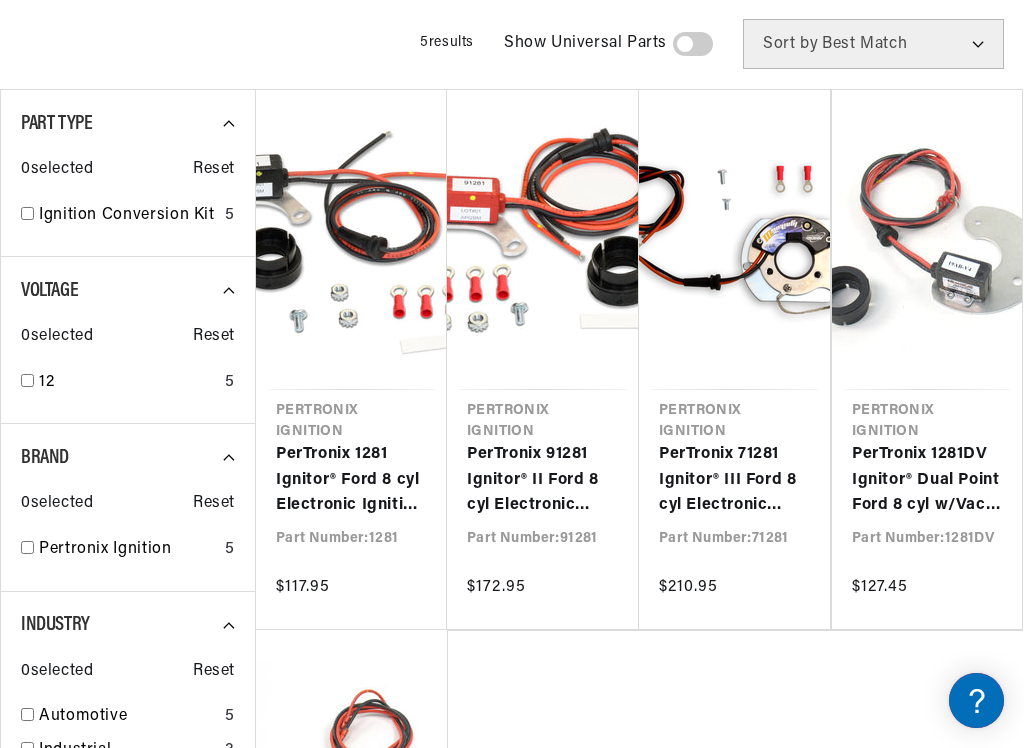 scroll, scrollTop: 0, scrollLeft: 1688, axis: horizontal 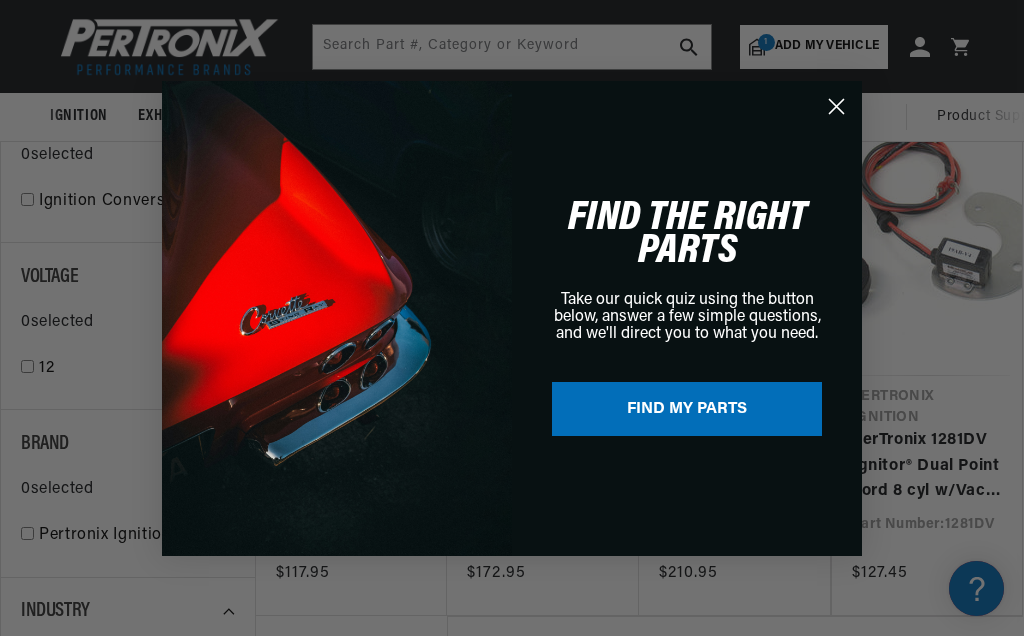 click on "Close dialog" 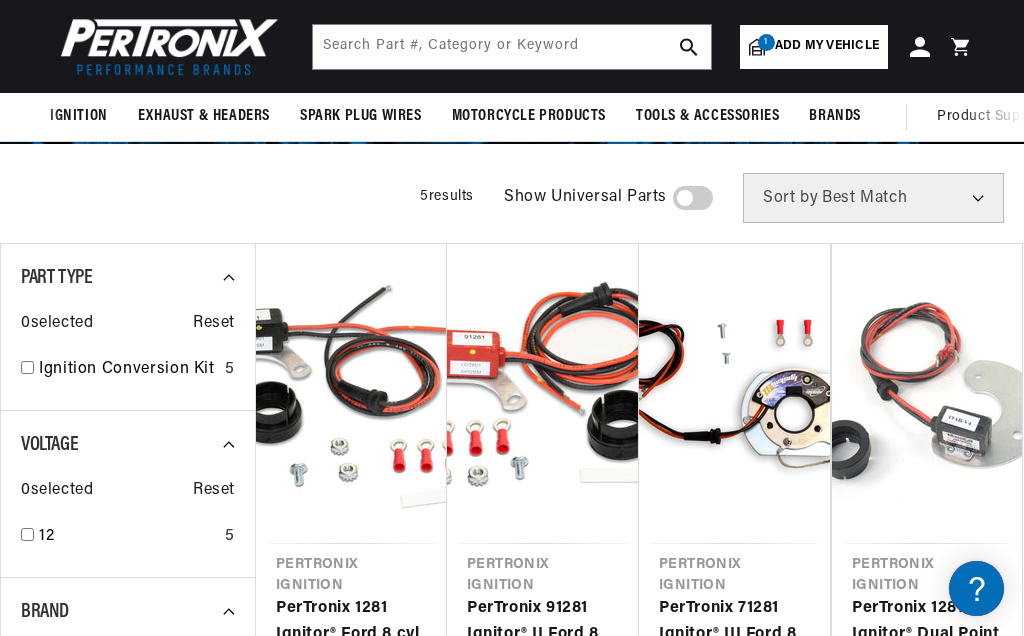 scroll, scrollTop: 242, scrollLeft: 0, axis: vertical 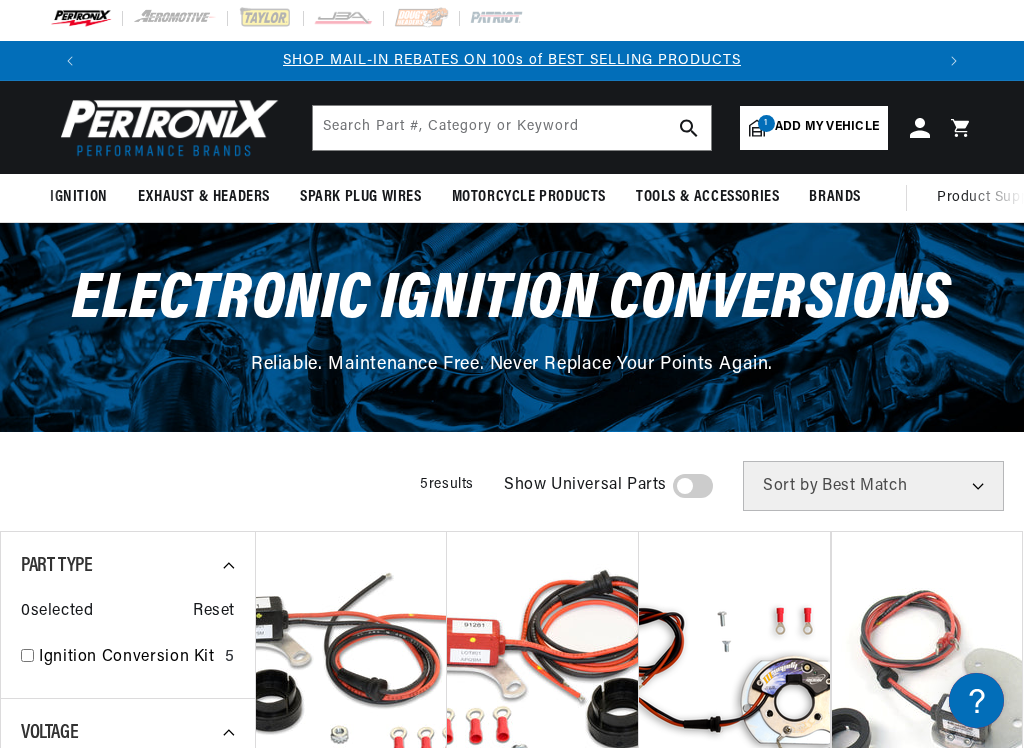 click on "PerTronix 71281 Ignitor® III Ford 8 cyl Electronic Ignition Conversion Kit" at bounding box center [734, 922] 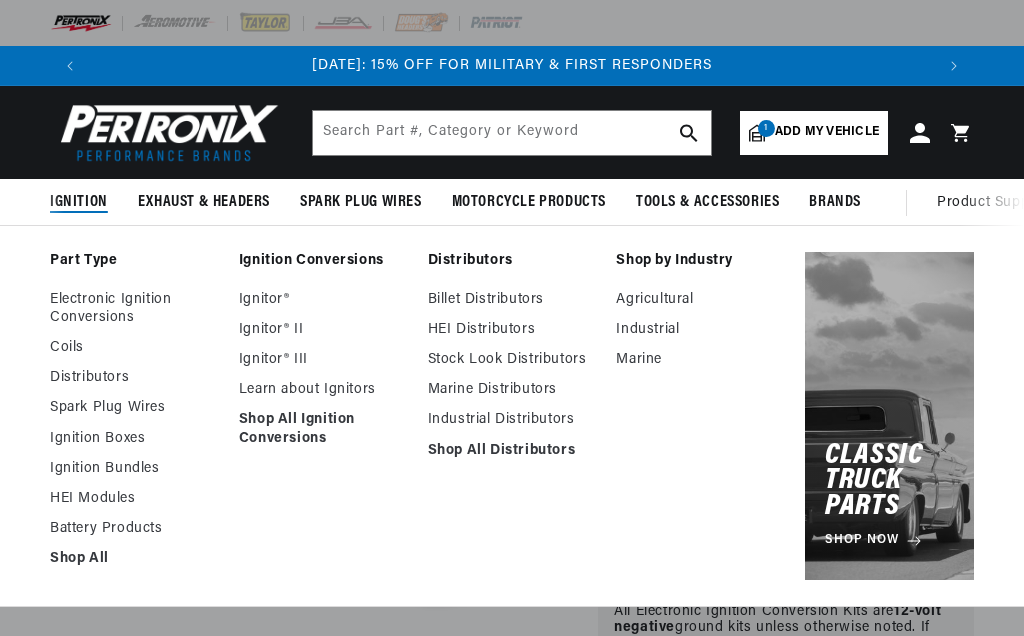 click on "Ignition" at bounding box center [79, 202] 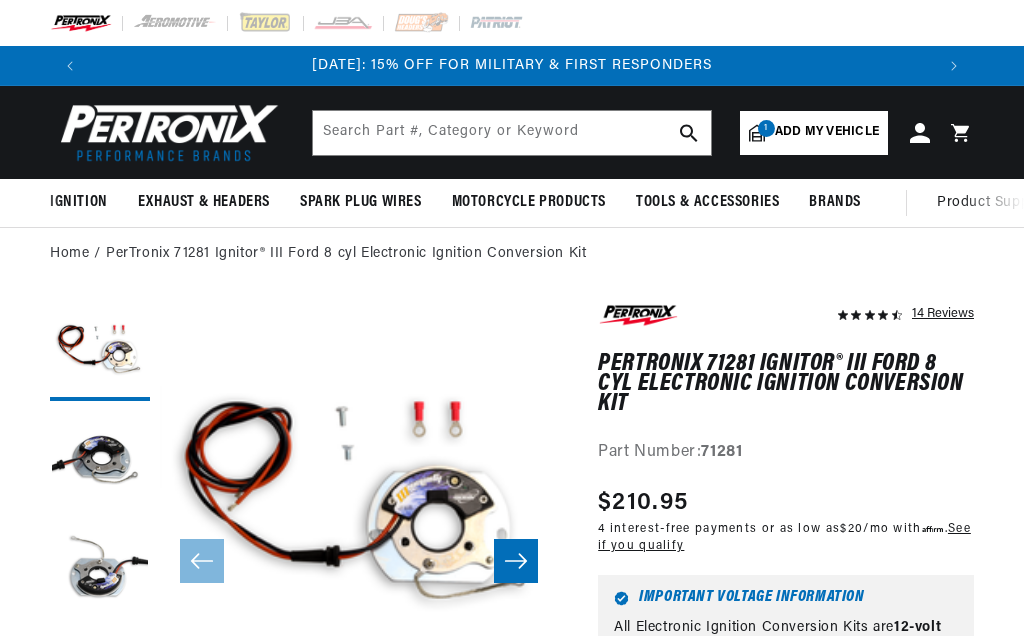 scroll, scrollTop: 0, scrollLeft: 0, axis: both 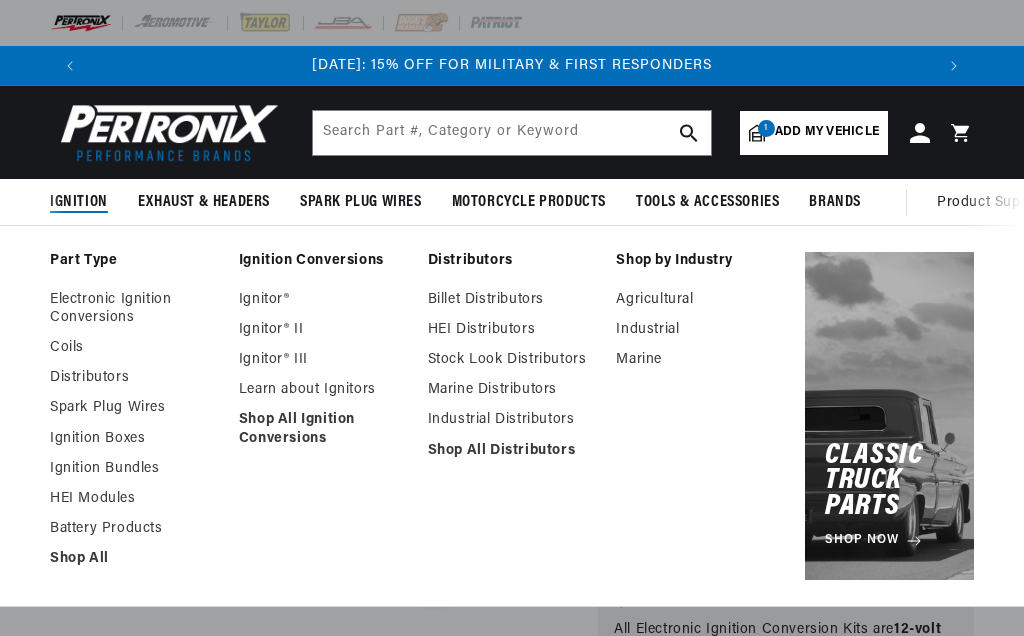 click on "Ignition" at bounding box center [79, 202] 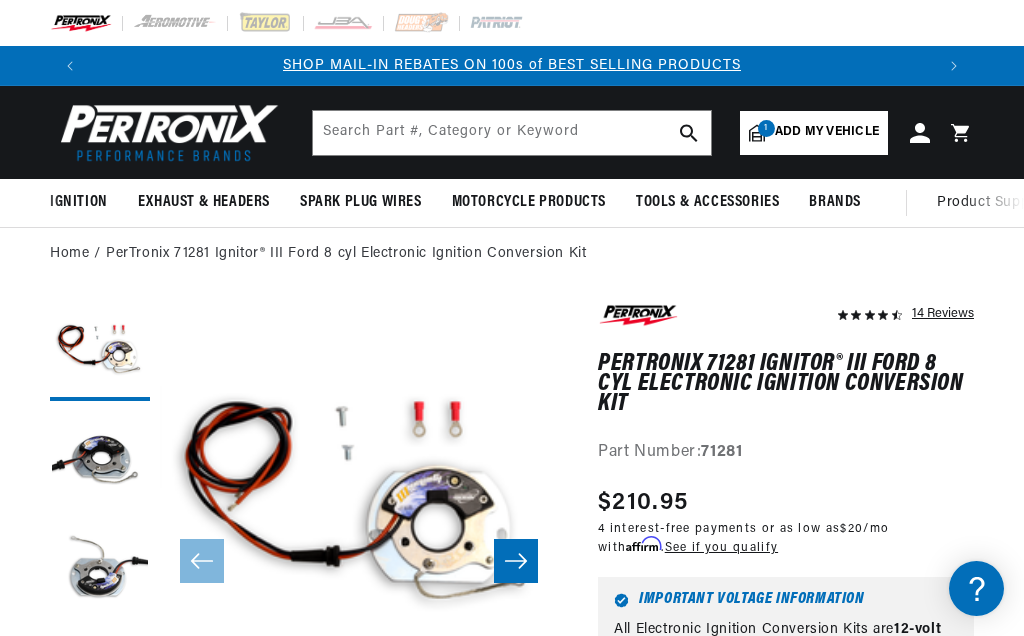 scroll, scrollTop: 0, scrollLeft: 1688, axis: horizontal 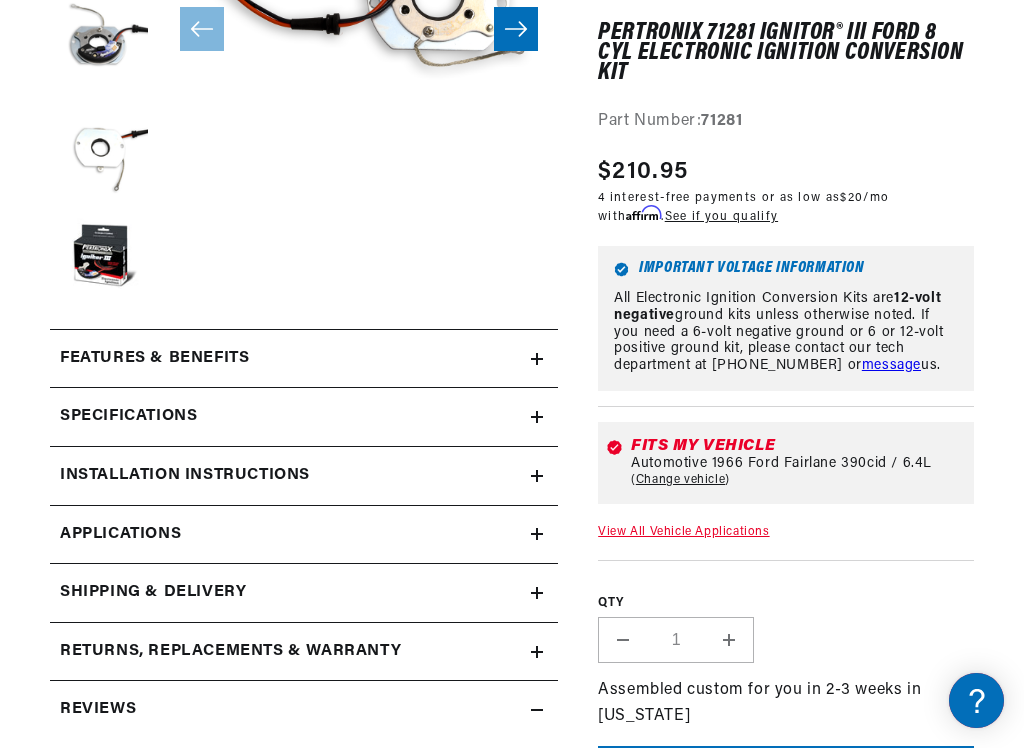 click 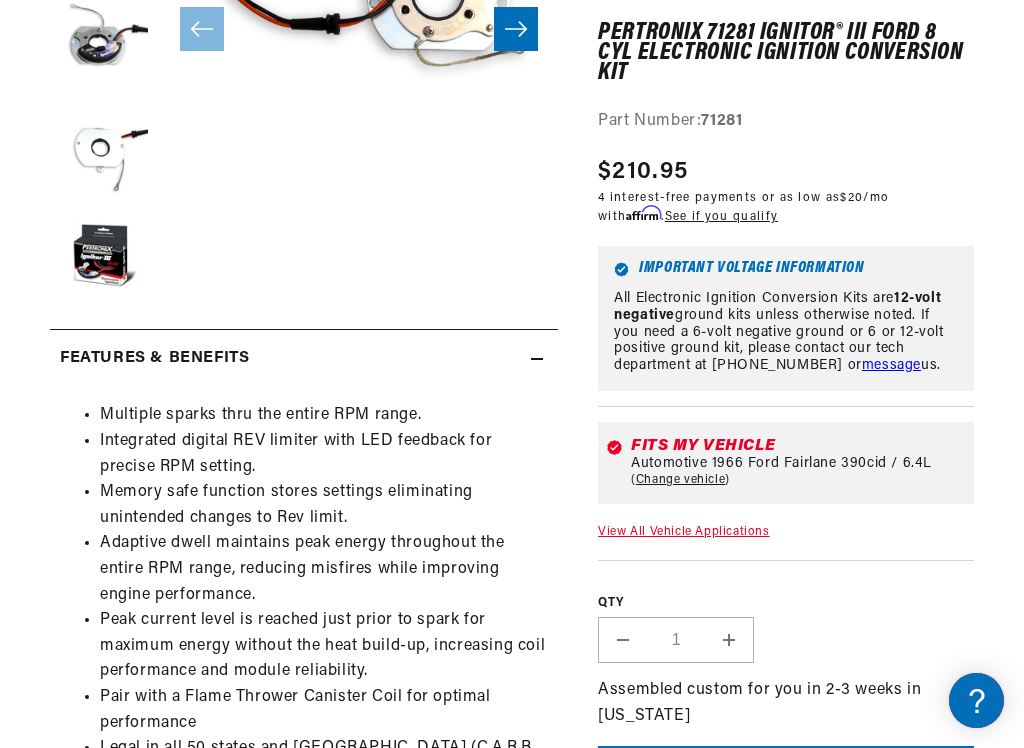 scroll, scrollTop: 0, scrollLeft: 0, axis: both 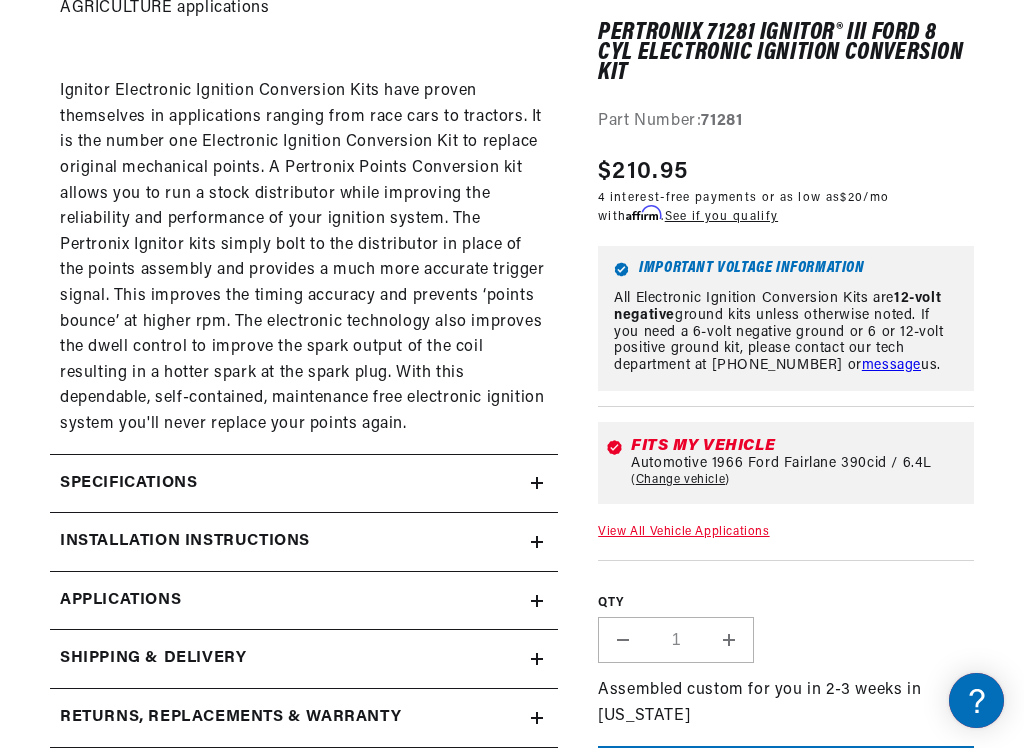 click on "Specifications" at bounding box center (304, -669) 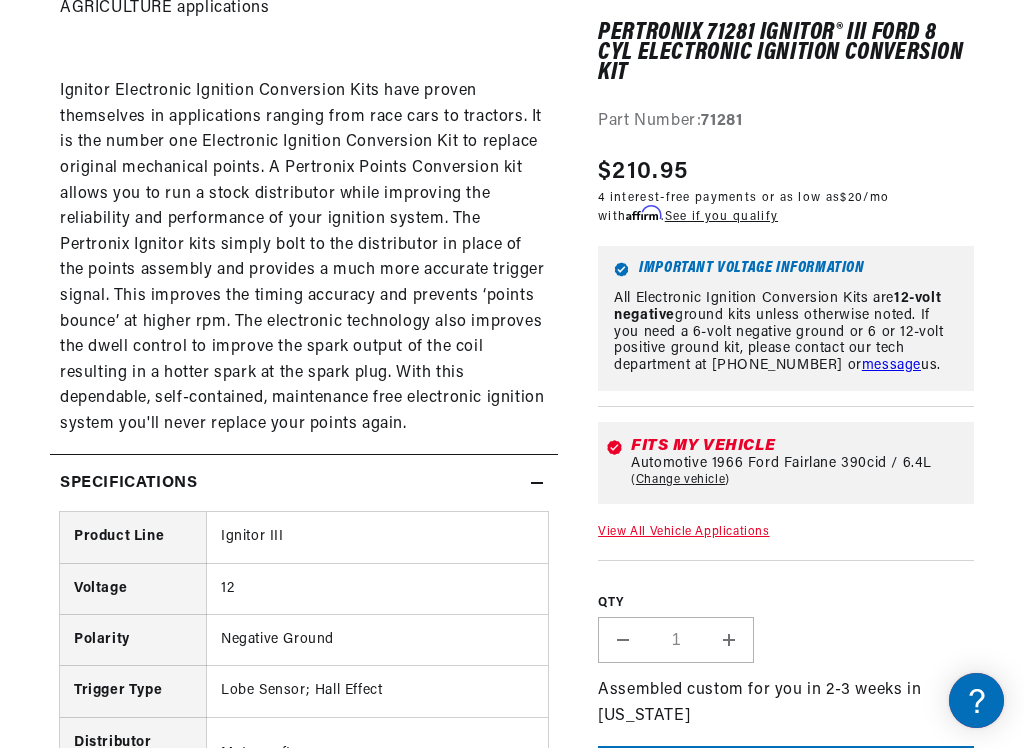 scroll, scrollTop: 0, scrollLeft: 1688, axis: horizontal 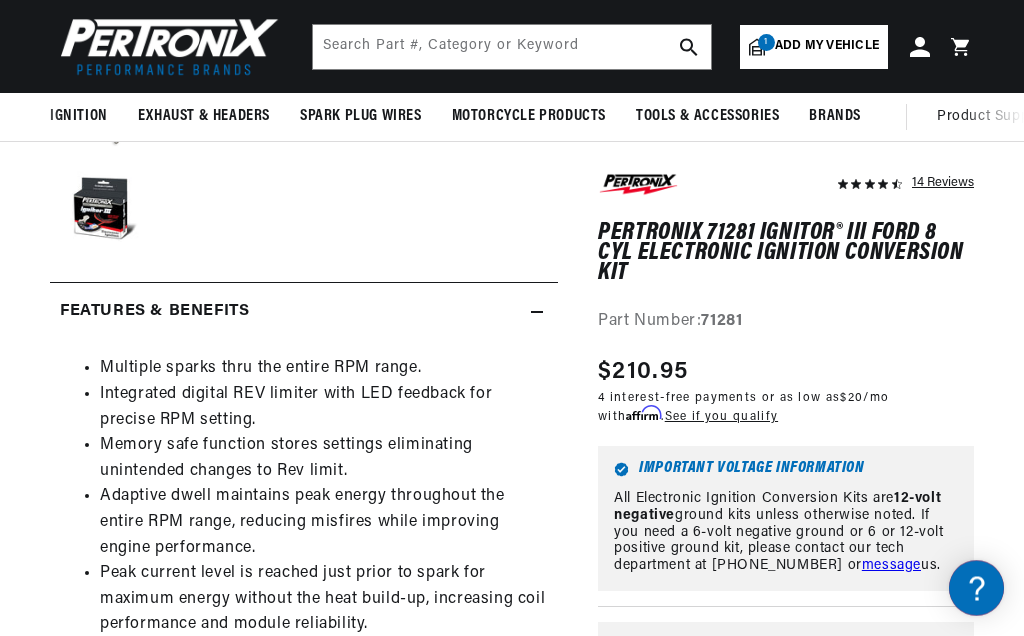 click on "PerTronix 71281 Ignitor® III Ford 8 cyl Electronic Ignition Conversion Kit" at bounding box center (786, 253) 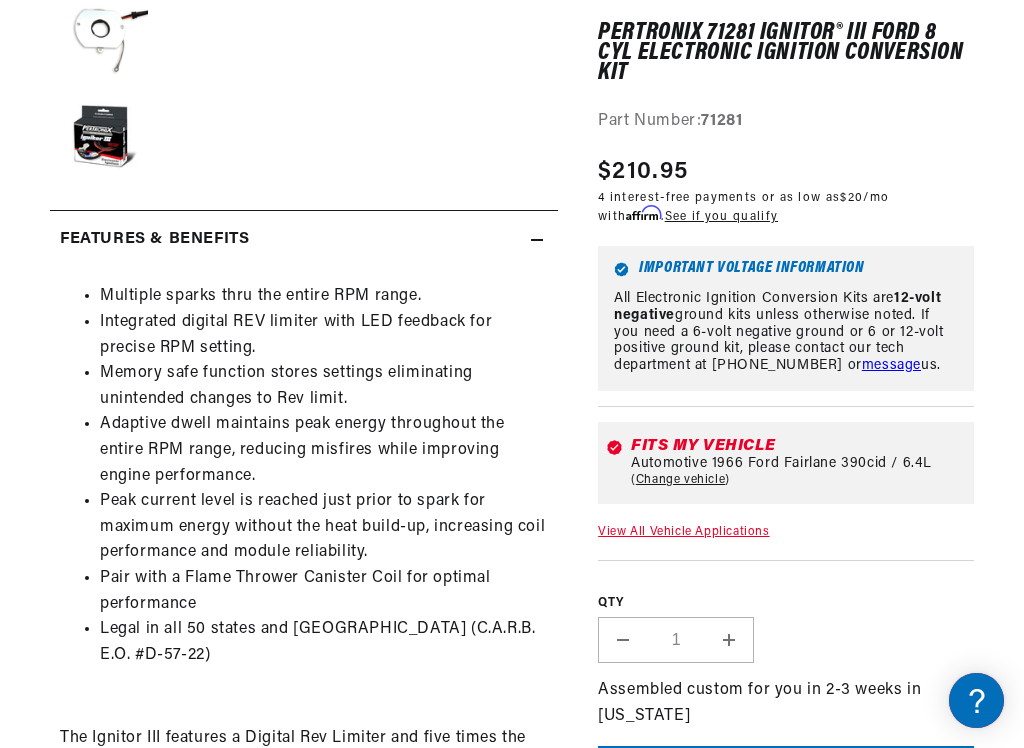 scroll, scrollTop: 750, scrollLeft: 0, axis: vertical 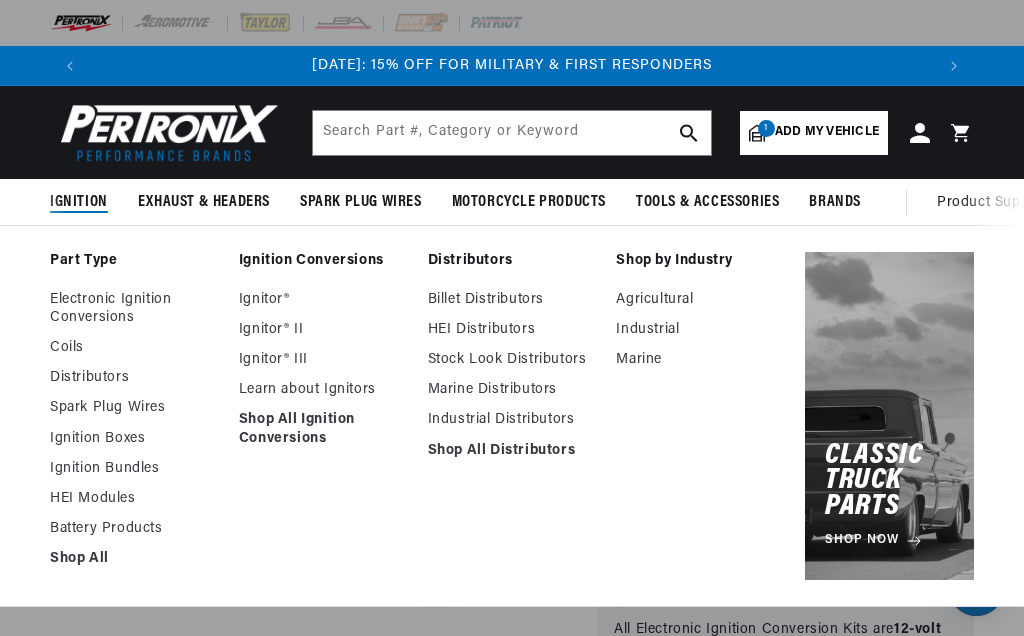 click on "Electronic Ignition Conversions" at bounding box center (134, 309) 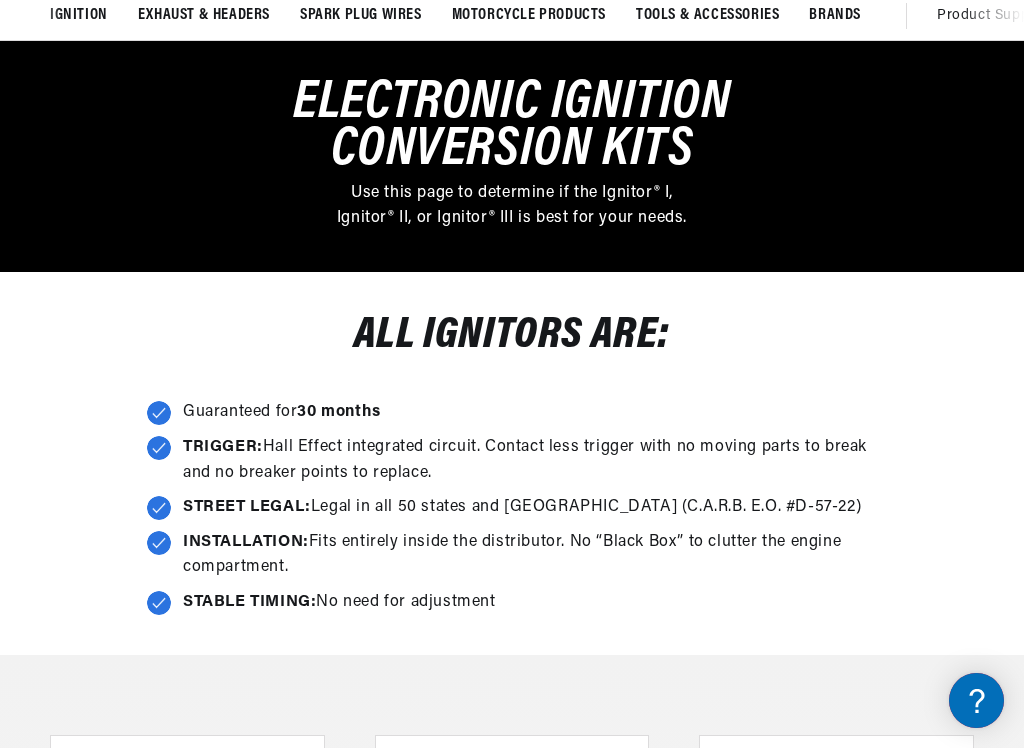 scroll, scrollTop: 199, scrollLeft: 0, axis: vertical 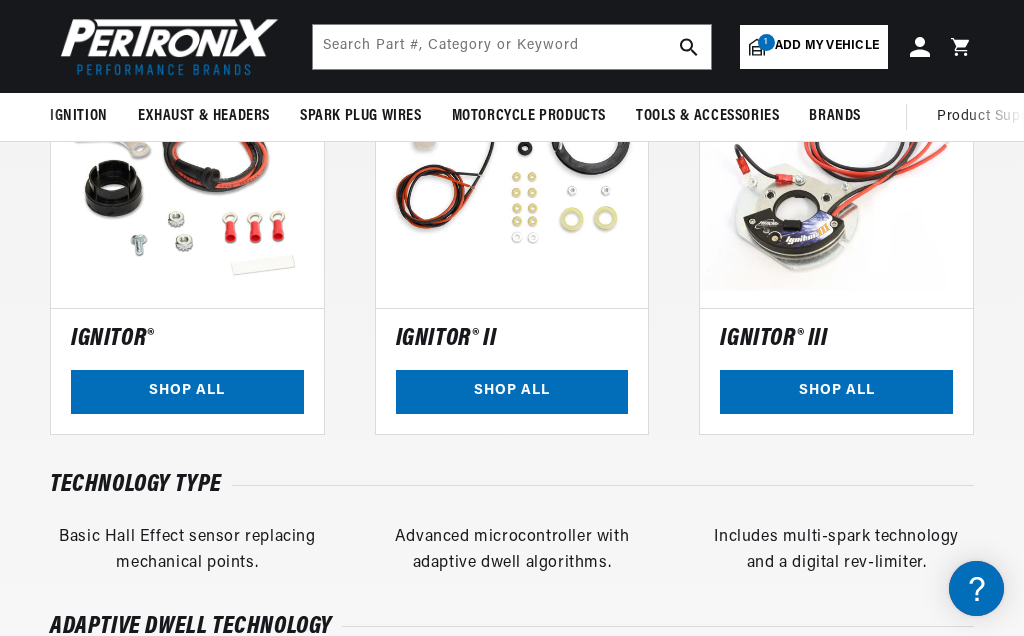 click on "SHOP ALL" at bounding box center (836, 392) 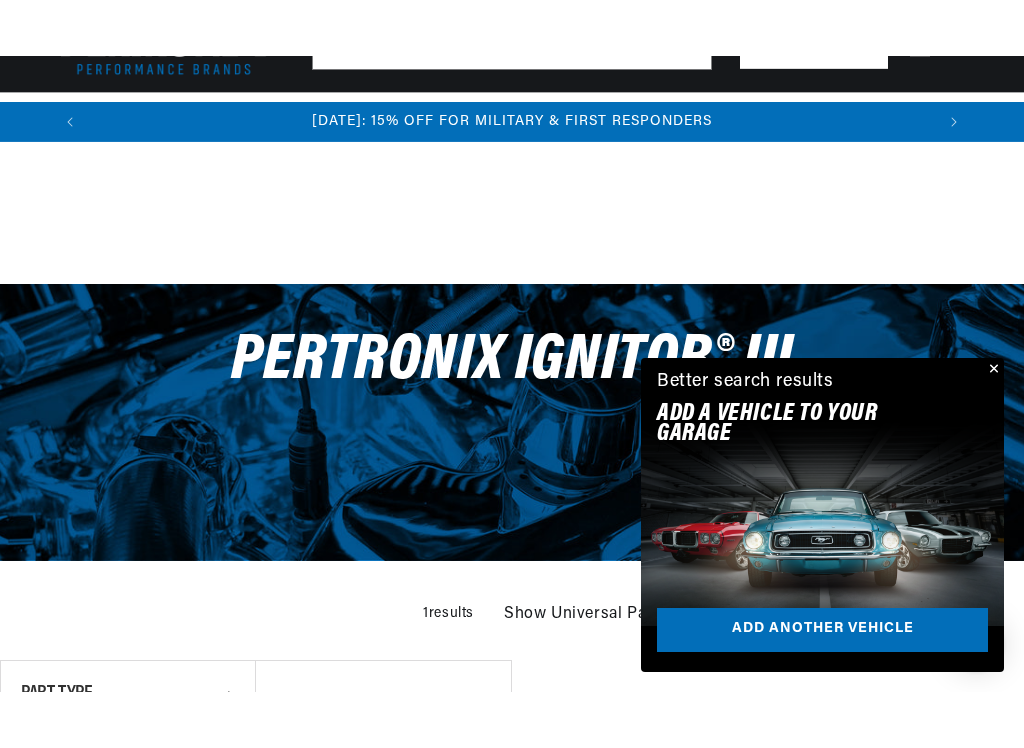 scroll, scrollTop: 675, scrollLeft: 0, axis: vertical 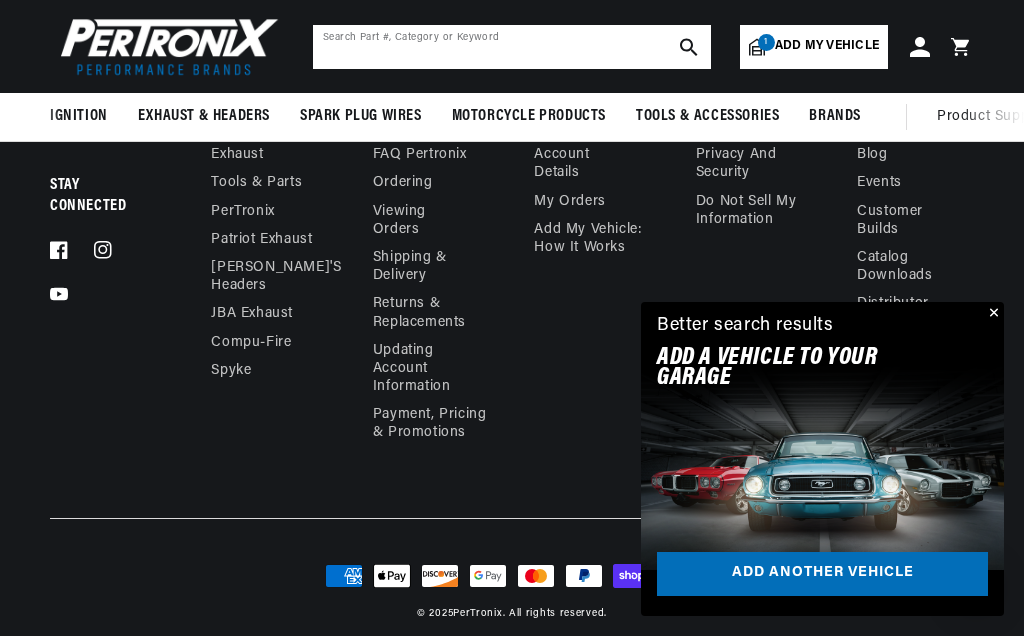 click at bounding box center [512, 47] 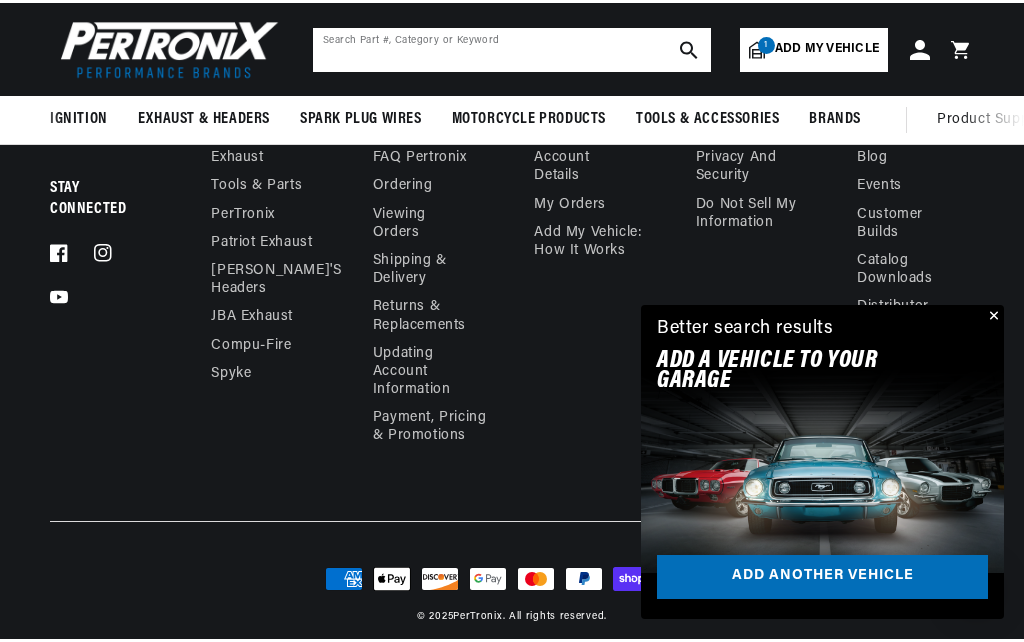 scroll, scrollTop: 3502, scrollLeft: 0, axis: vertical 